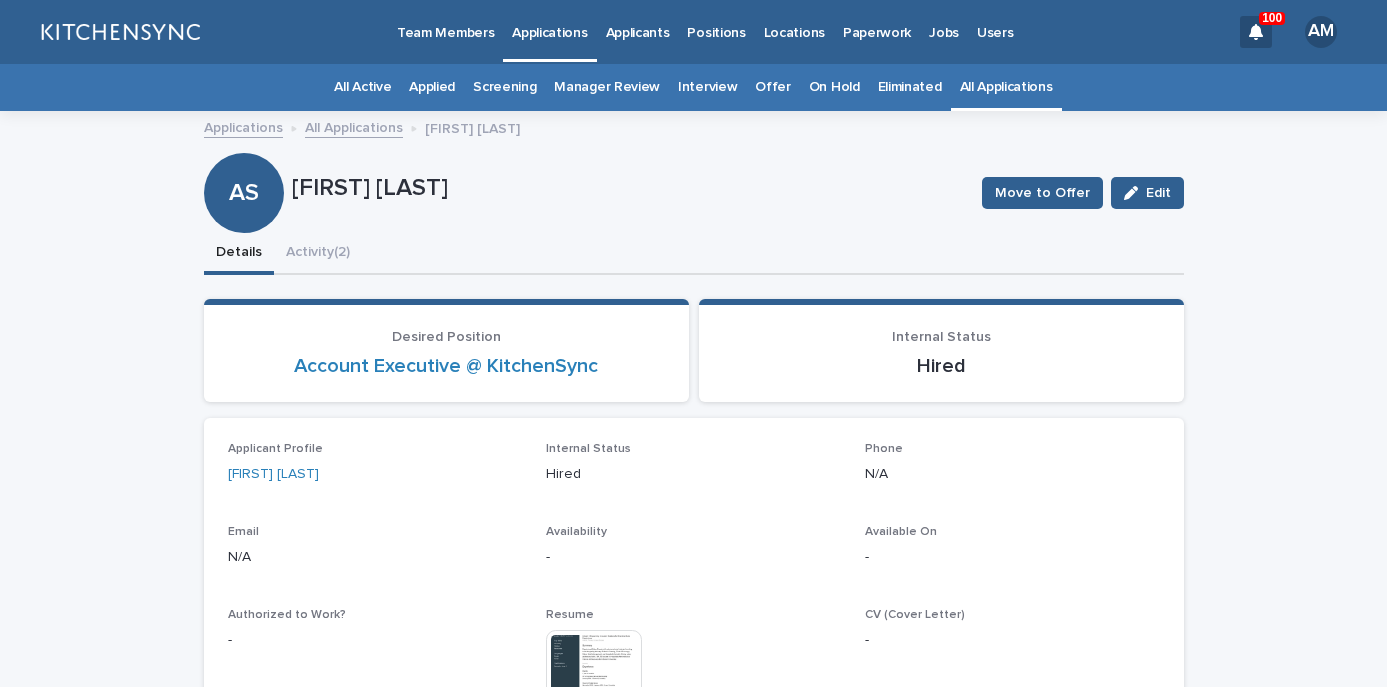 scroll, scrollTop: 0, scrollLeft: 0, axis: both 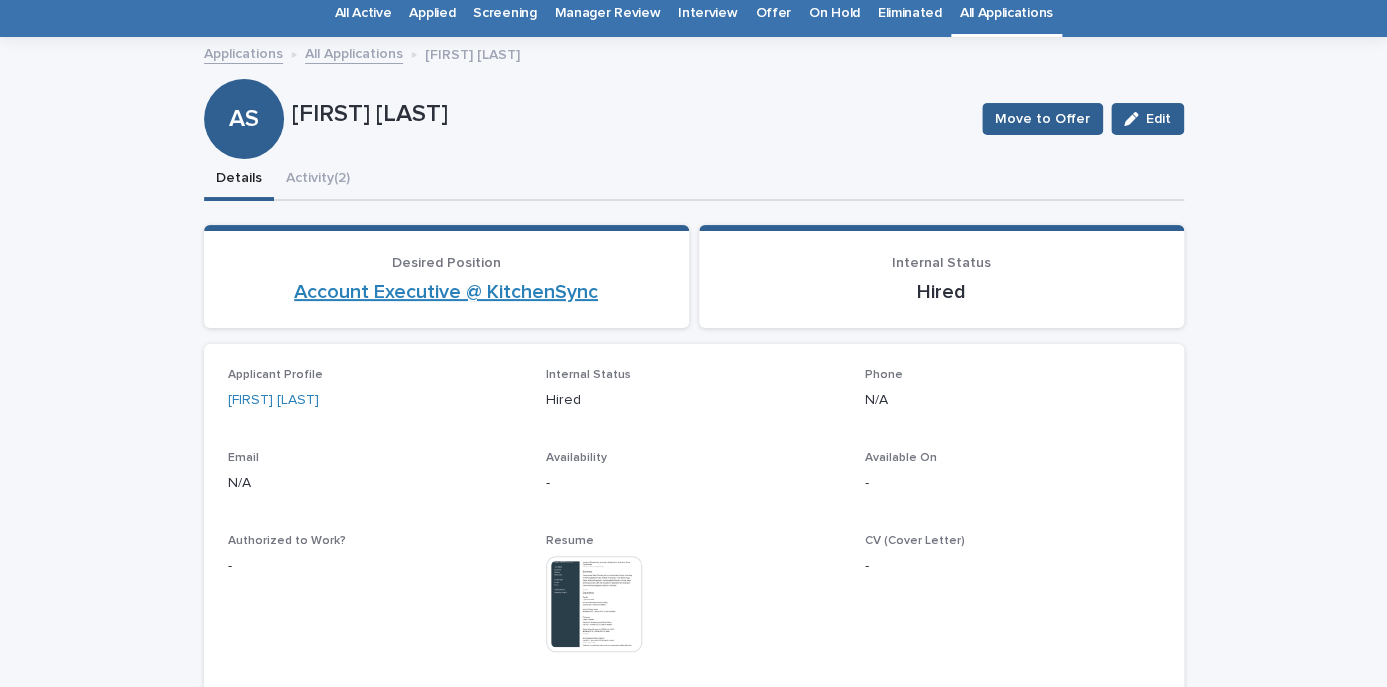 click on "Account Executive  @ KitchenSync" at bounding box center (446, 292) 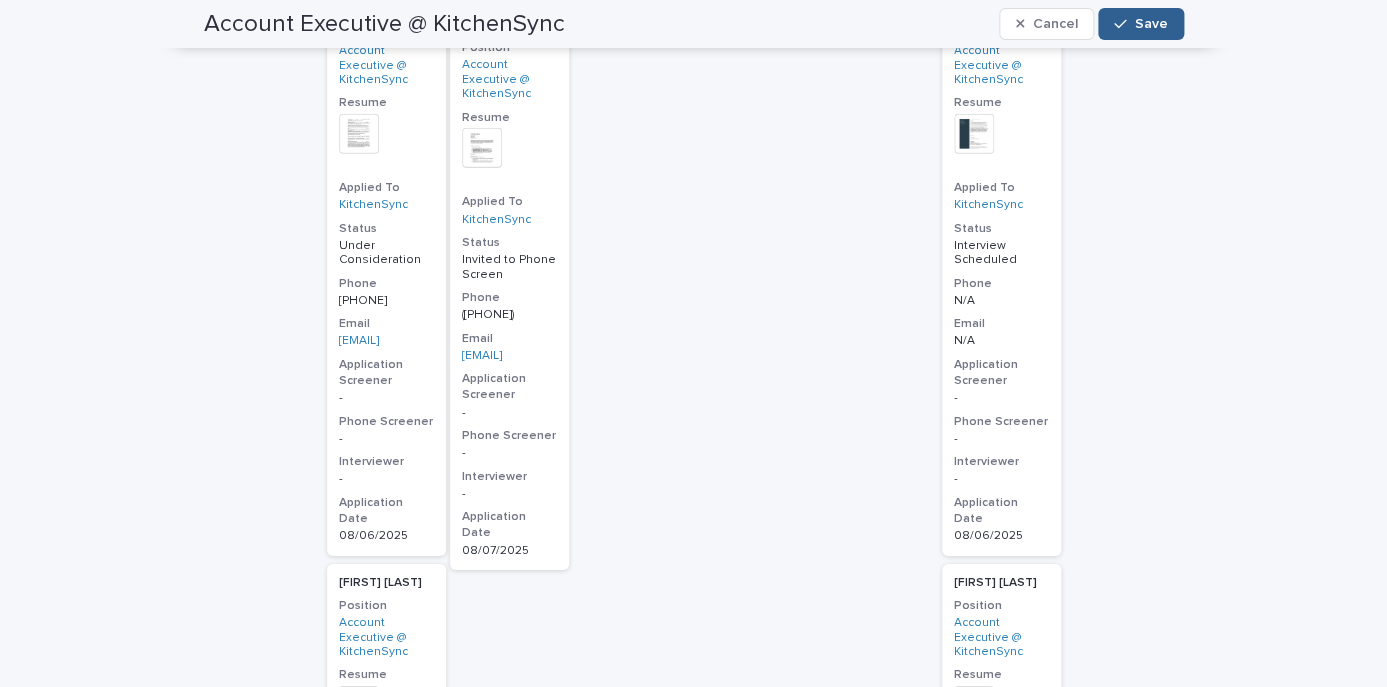 scroll, scrollTop: 2103, scrollLeft: 0, axis: vertical 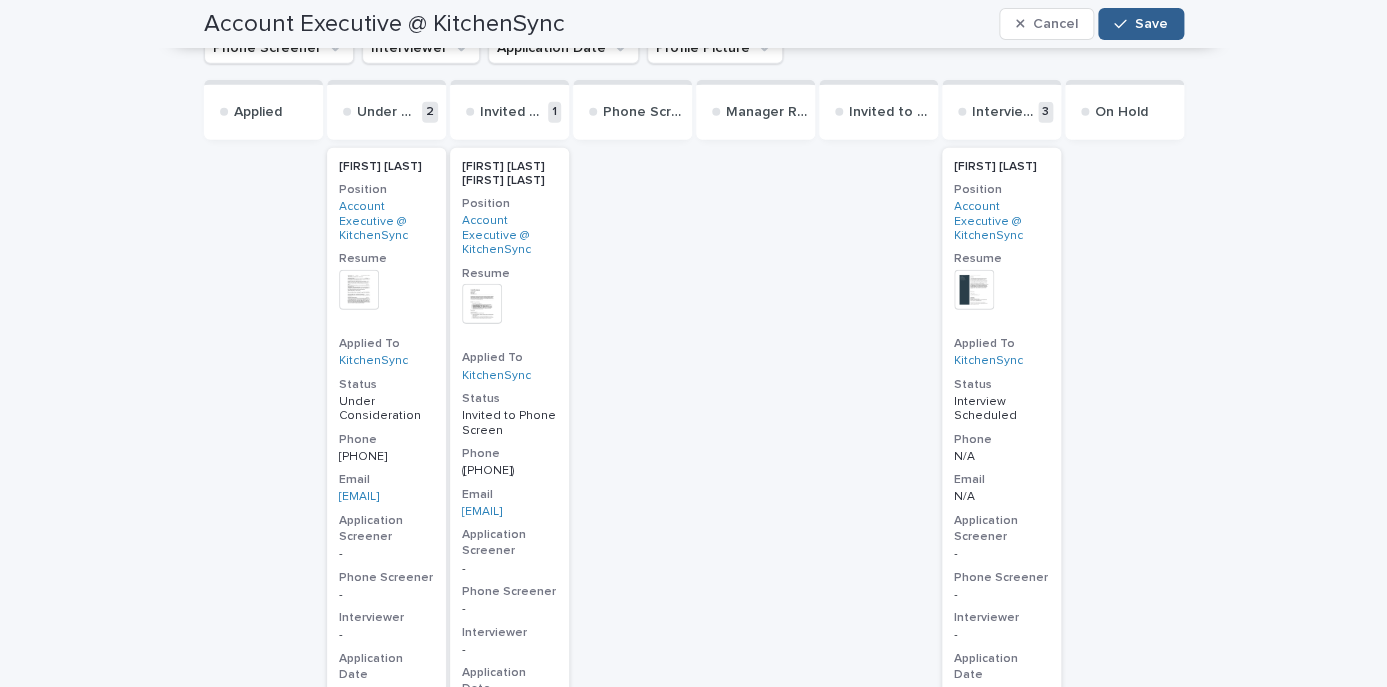 click on "[FIRST] [LAST] [FIRST] [LAST]" at bounding box center (509, 174) 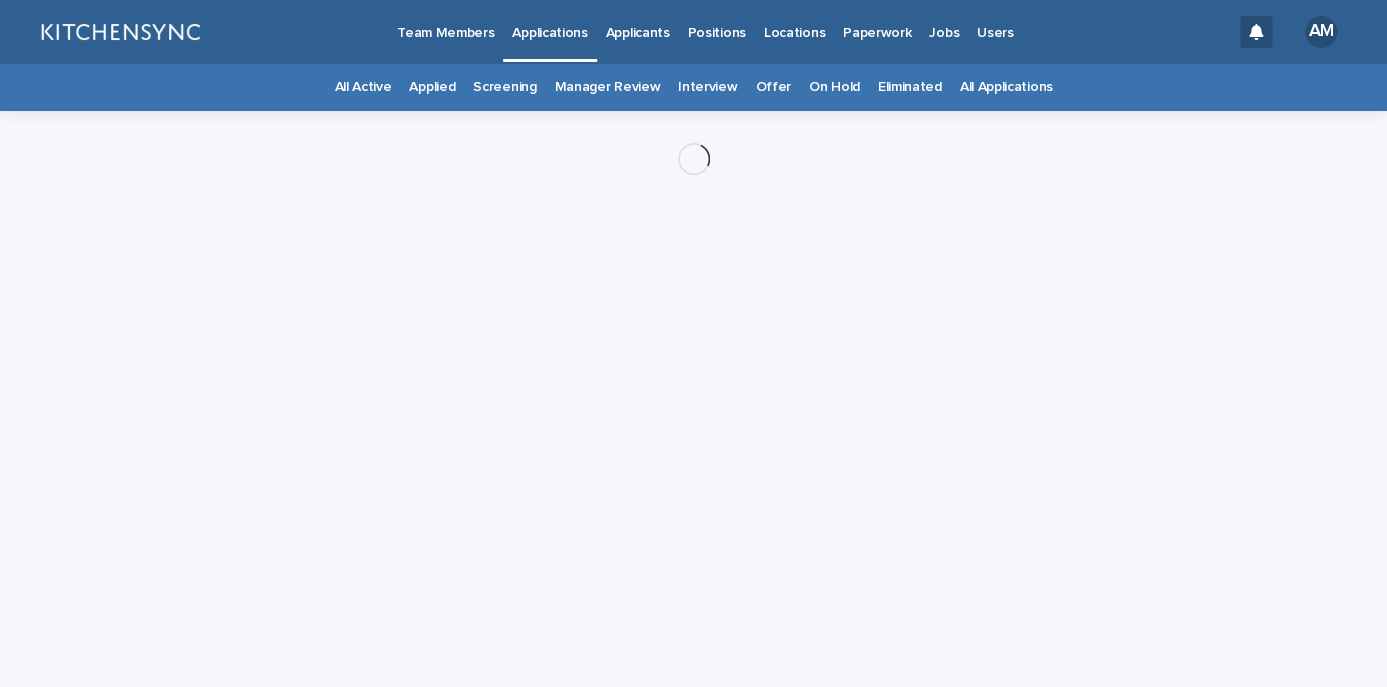 scroll, scrollTop: 0, scrollLeft: 0, axis: both 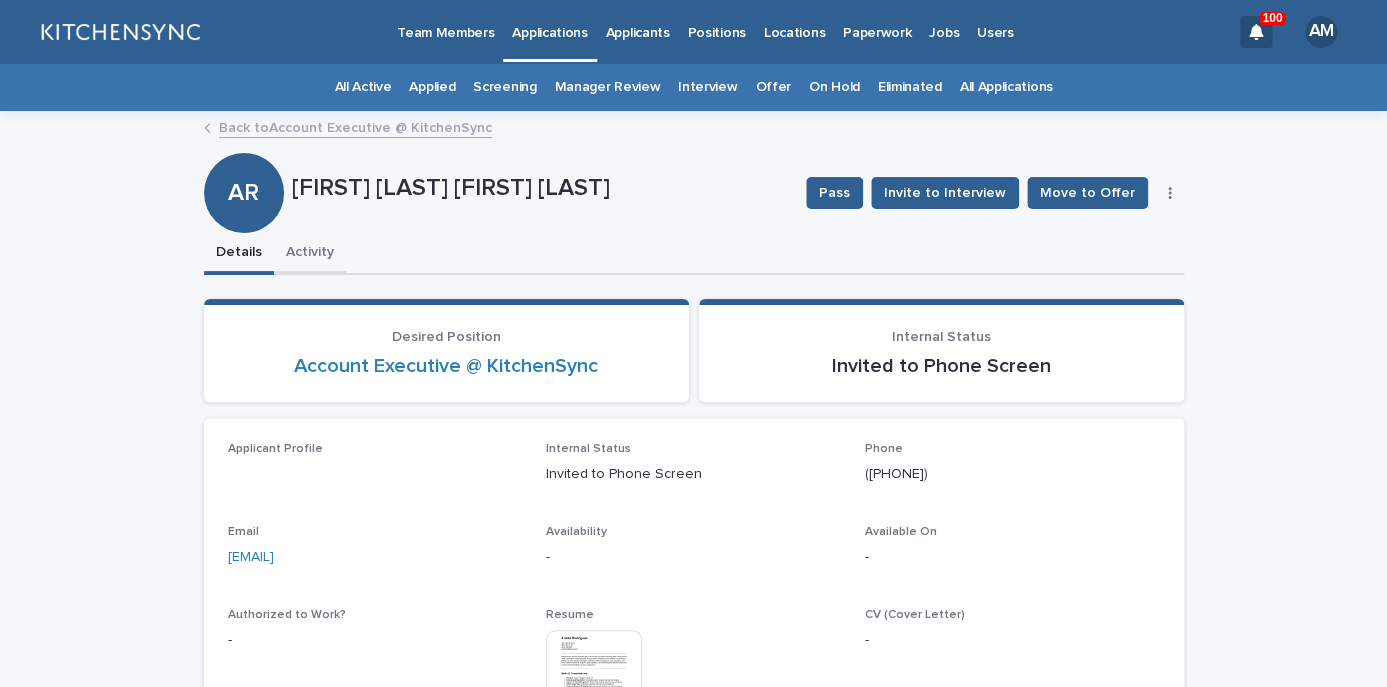 click on "Activity" at bounding box center (310, 254) 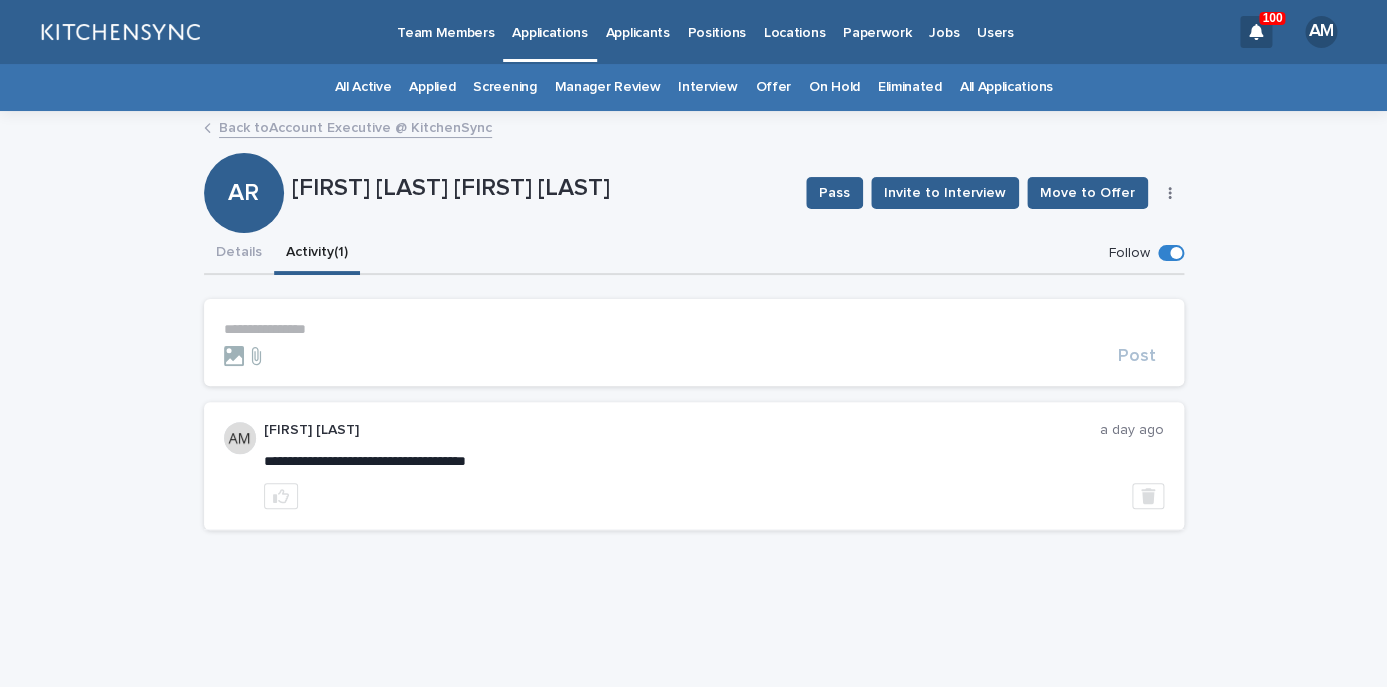 click on "**********" at bounding box center [694, 329] 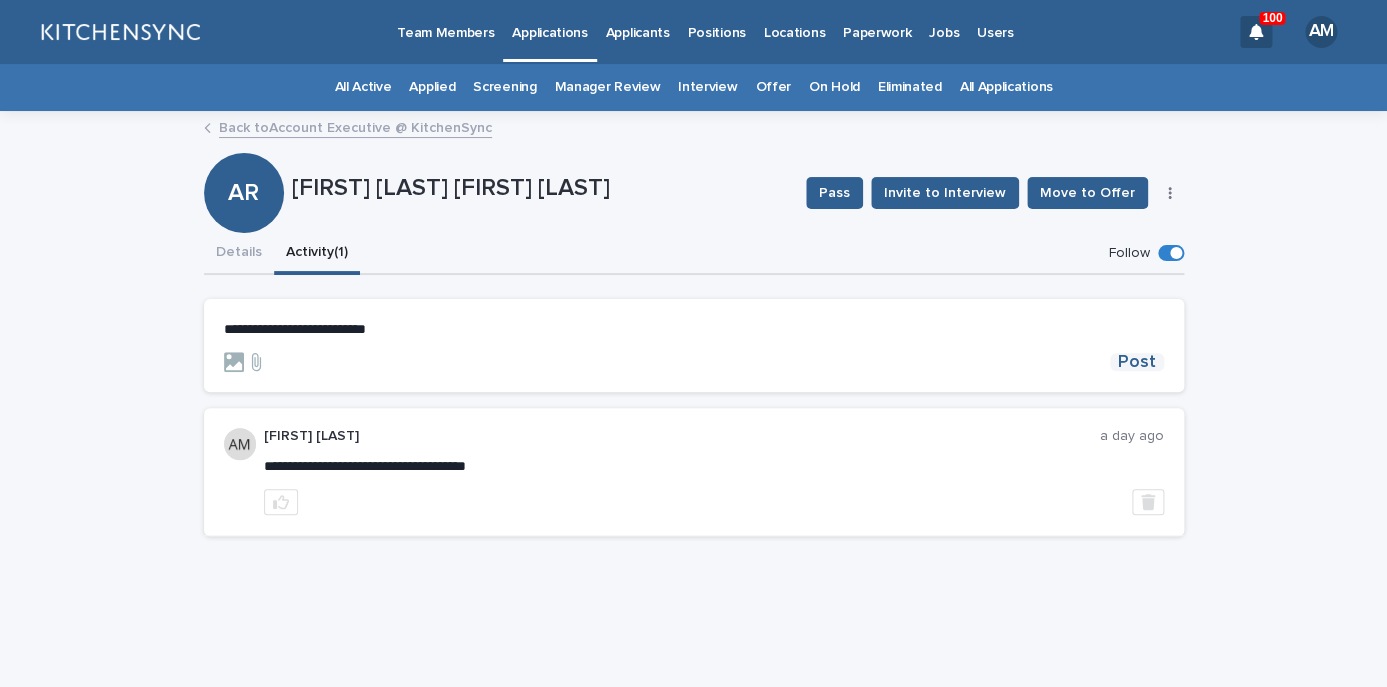 click on "Post" at bounding box center (1137, 362) 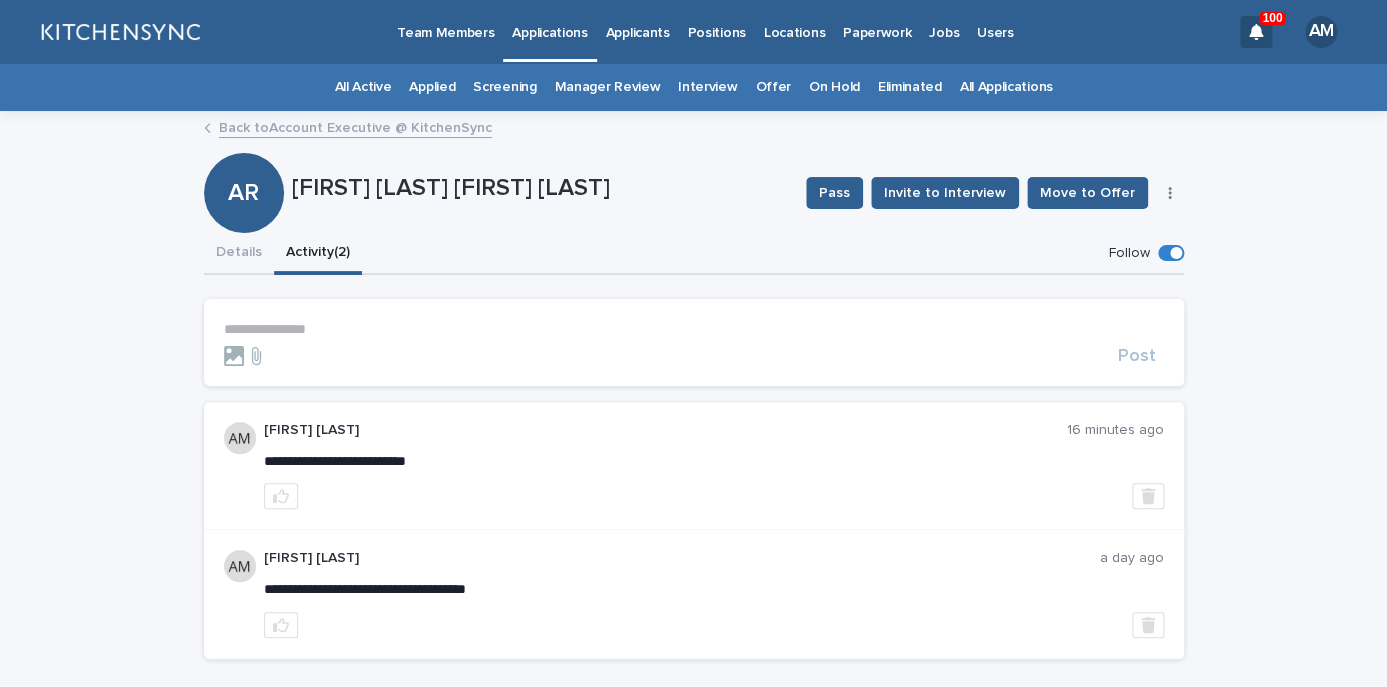 click on "All Applications" at bounding box center [1006, 87] 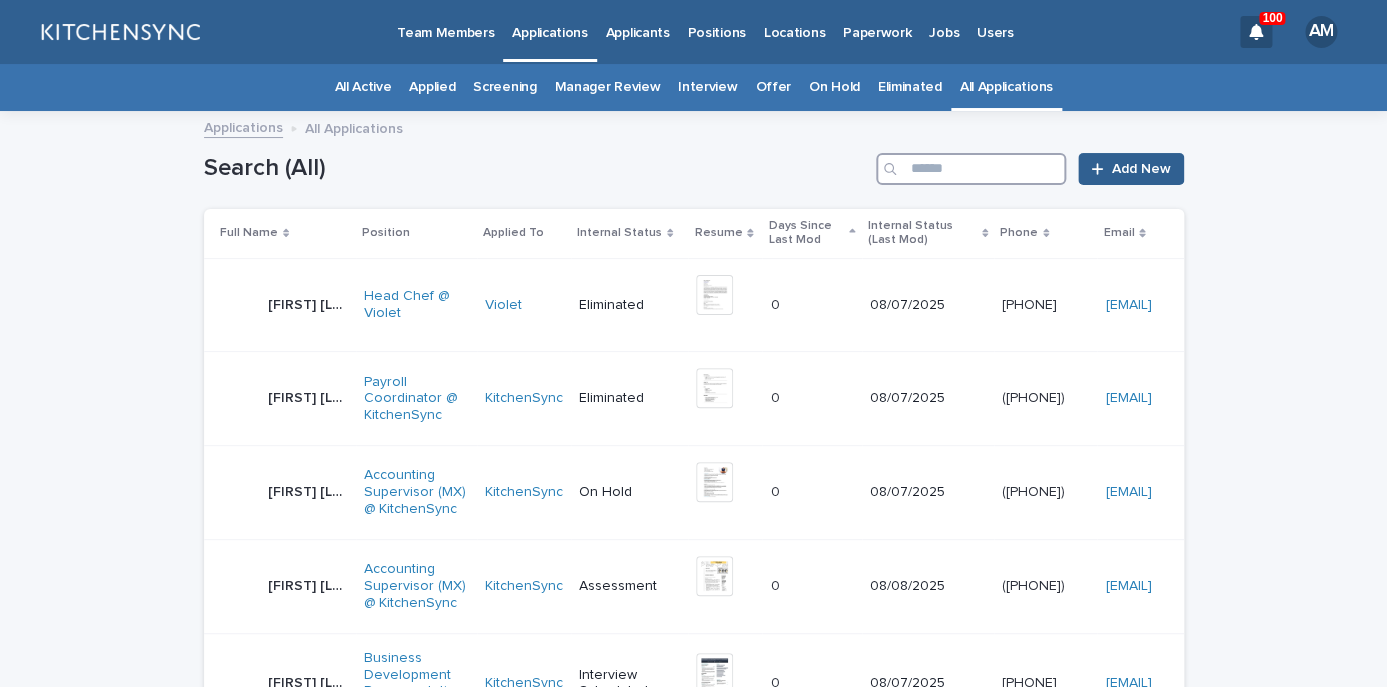 click at bounding box center (971, 169) 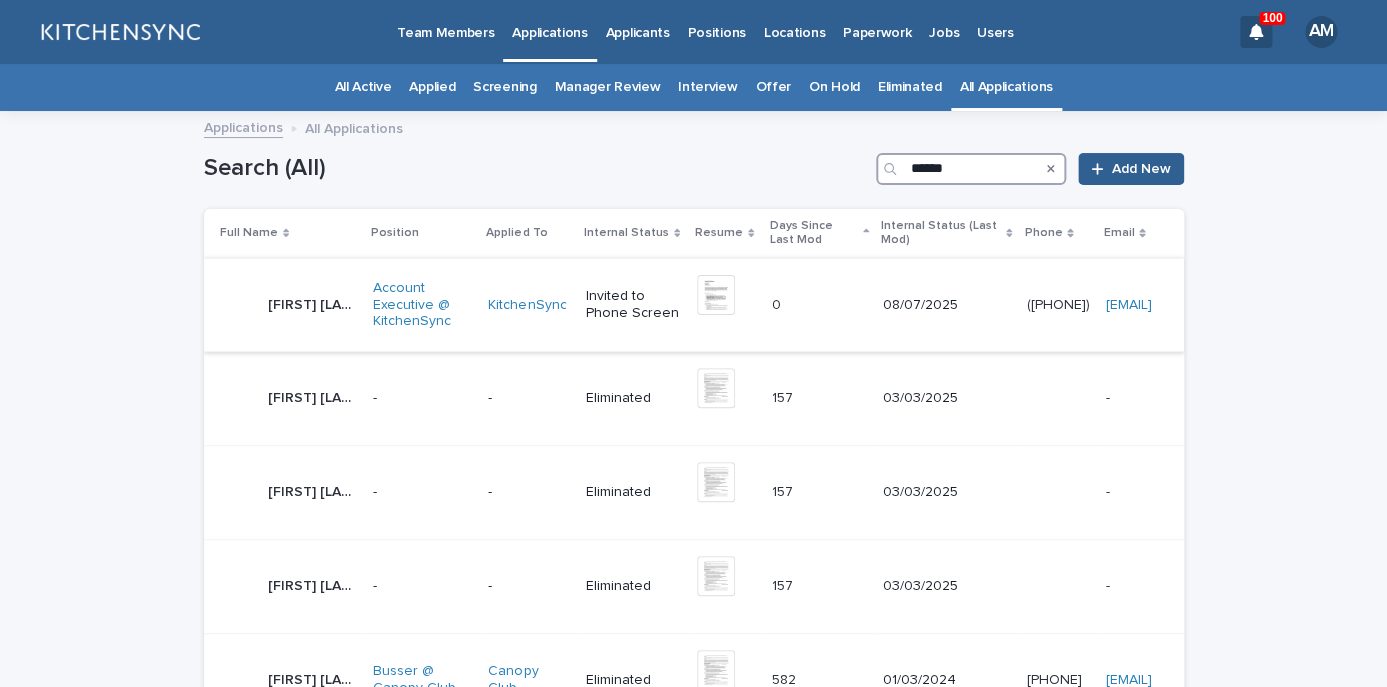 type on "******" 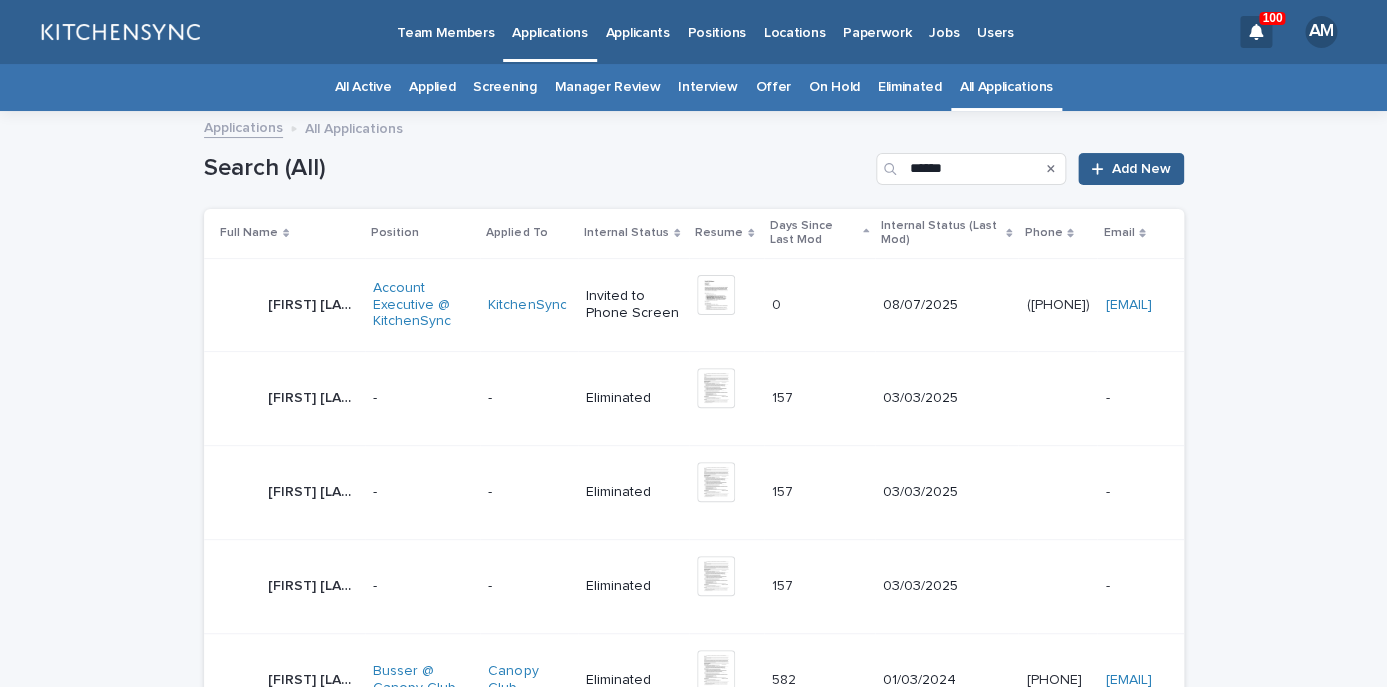 click on "[FIRST] [LAST] [FIRST] [LAST] [FIRST] [LAST] [FIRST] [LAST]" at bounding box center (288, 305) 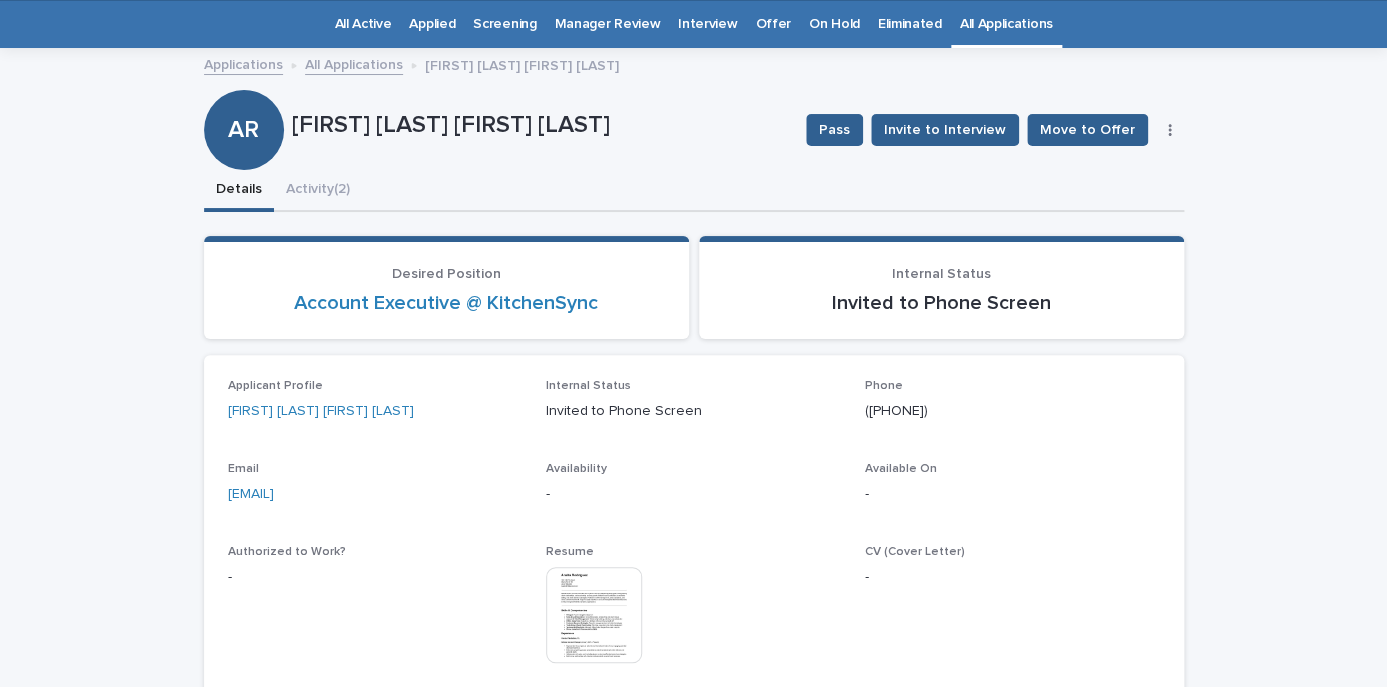 scroll, scrollTop: 64, scrollLeft: 0, axis: vertical 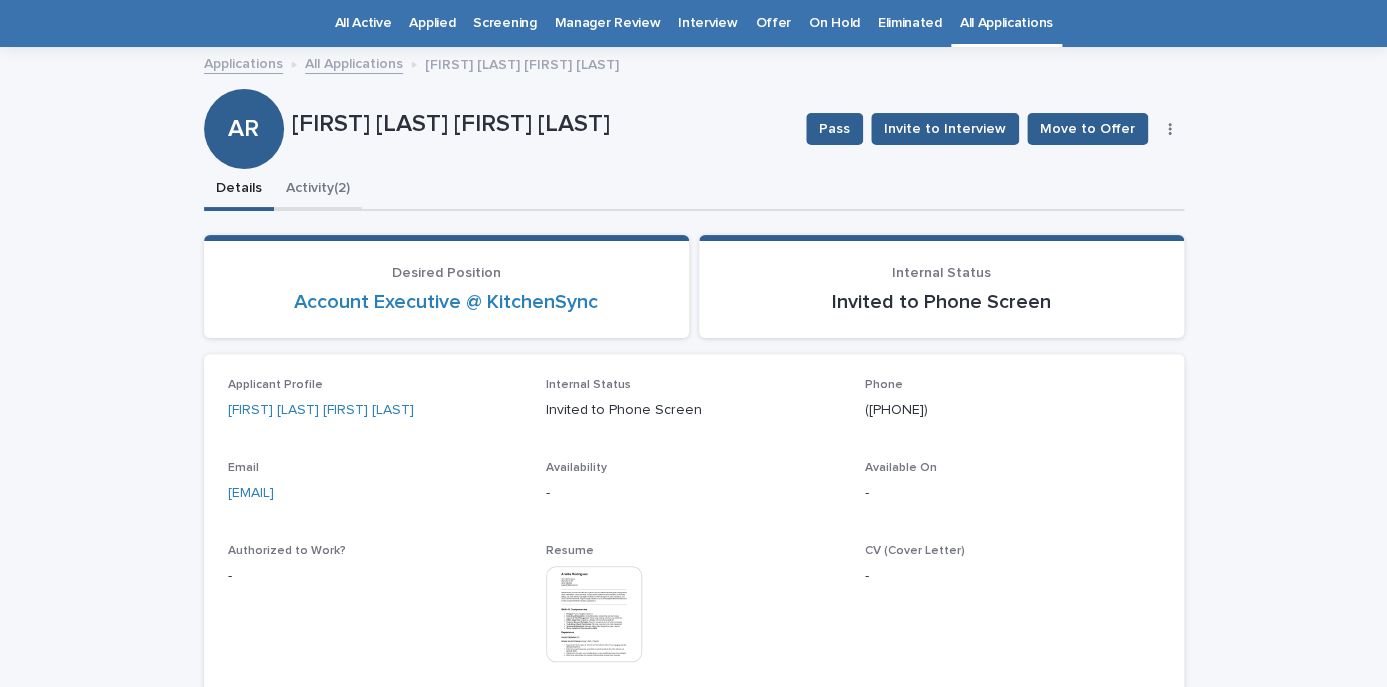 click on "Activity  (2)" at bounding box center [318, 190] 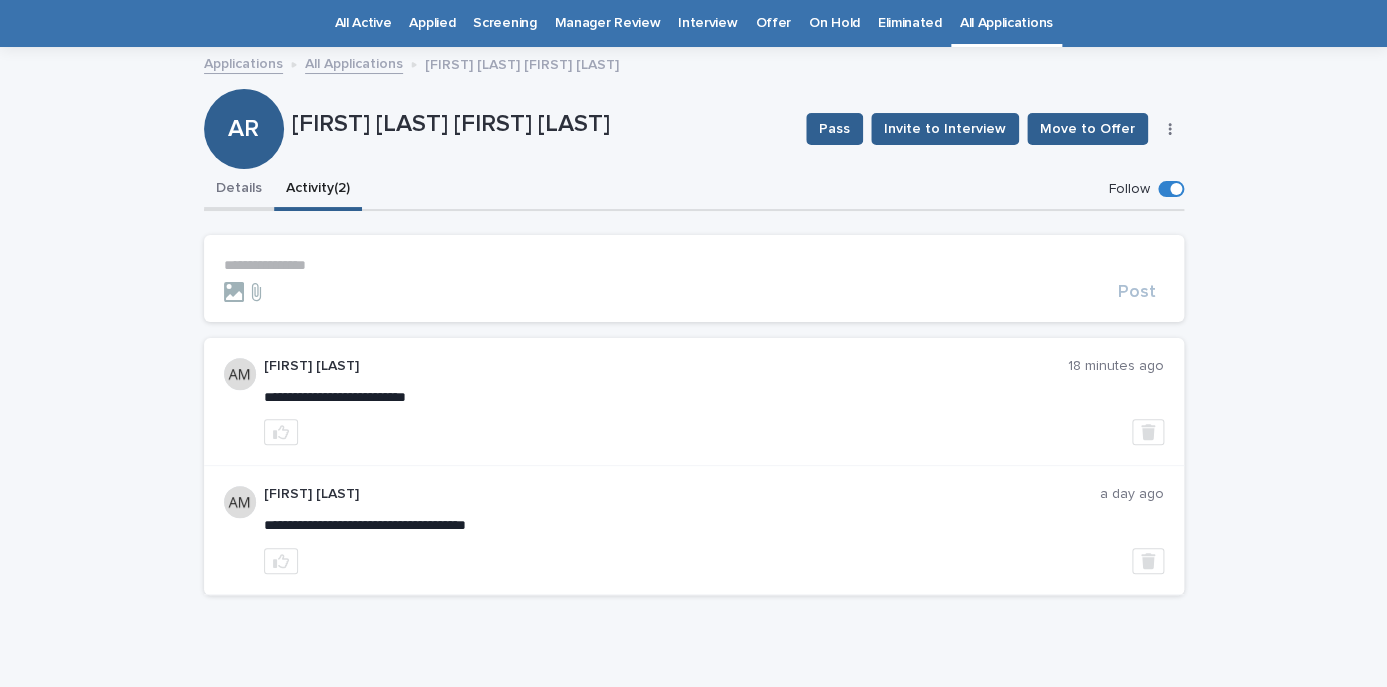 click on "Details" at bounding box center (239, 190) 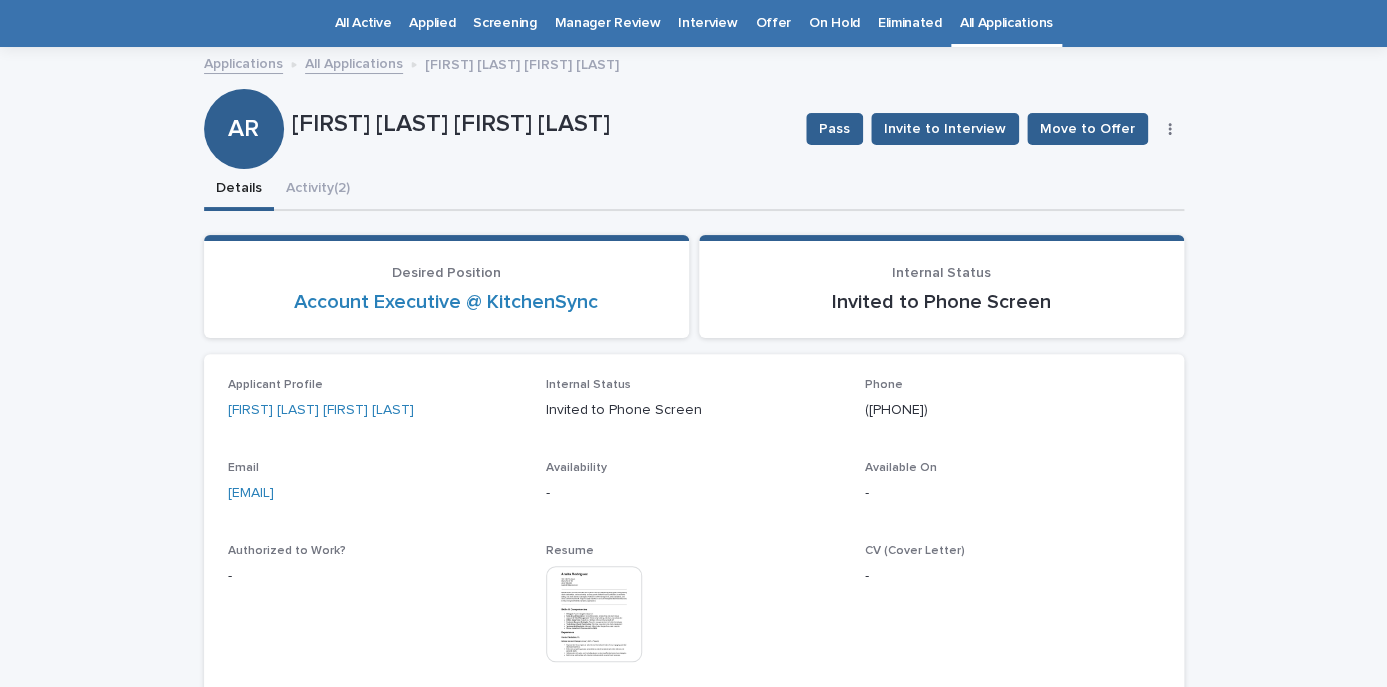 click at bounding box center [1170, 129] 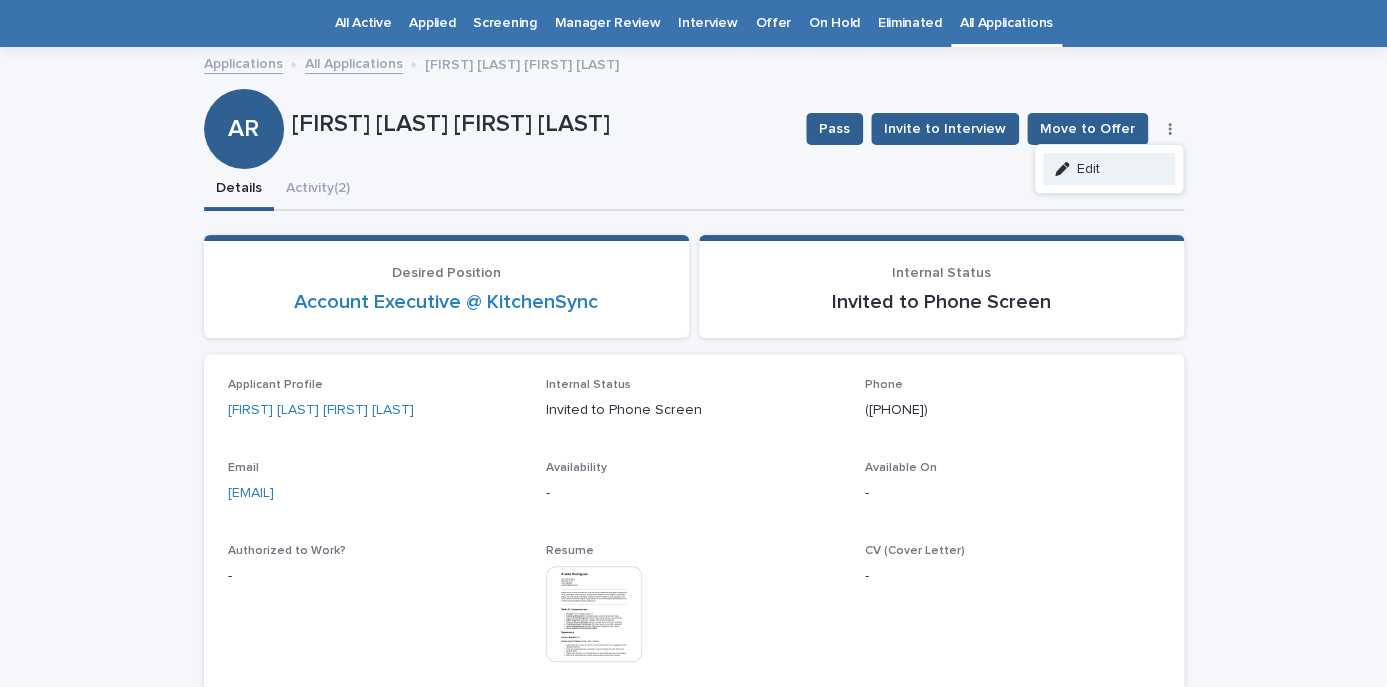 click on "Edit" at bounding box center (1109, 169) 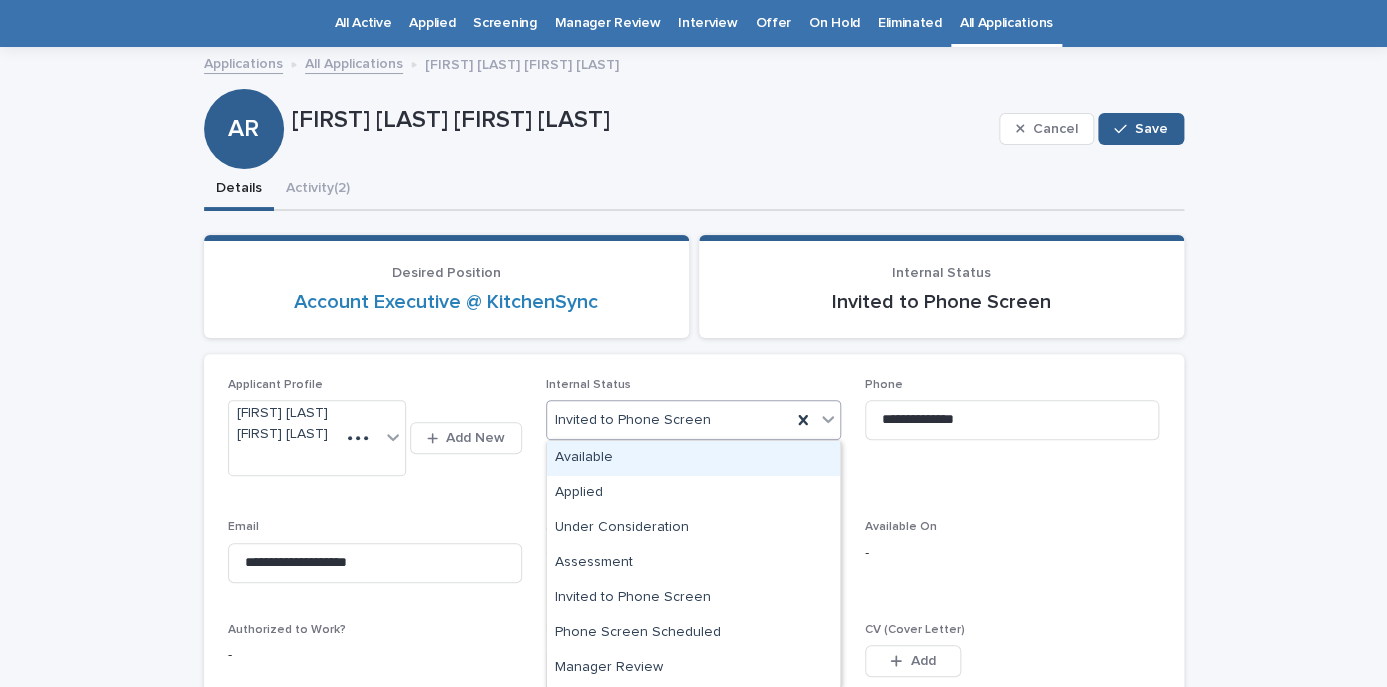click on "Invited to Phone Screen" at bounding box center [669, 420] 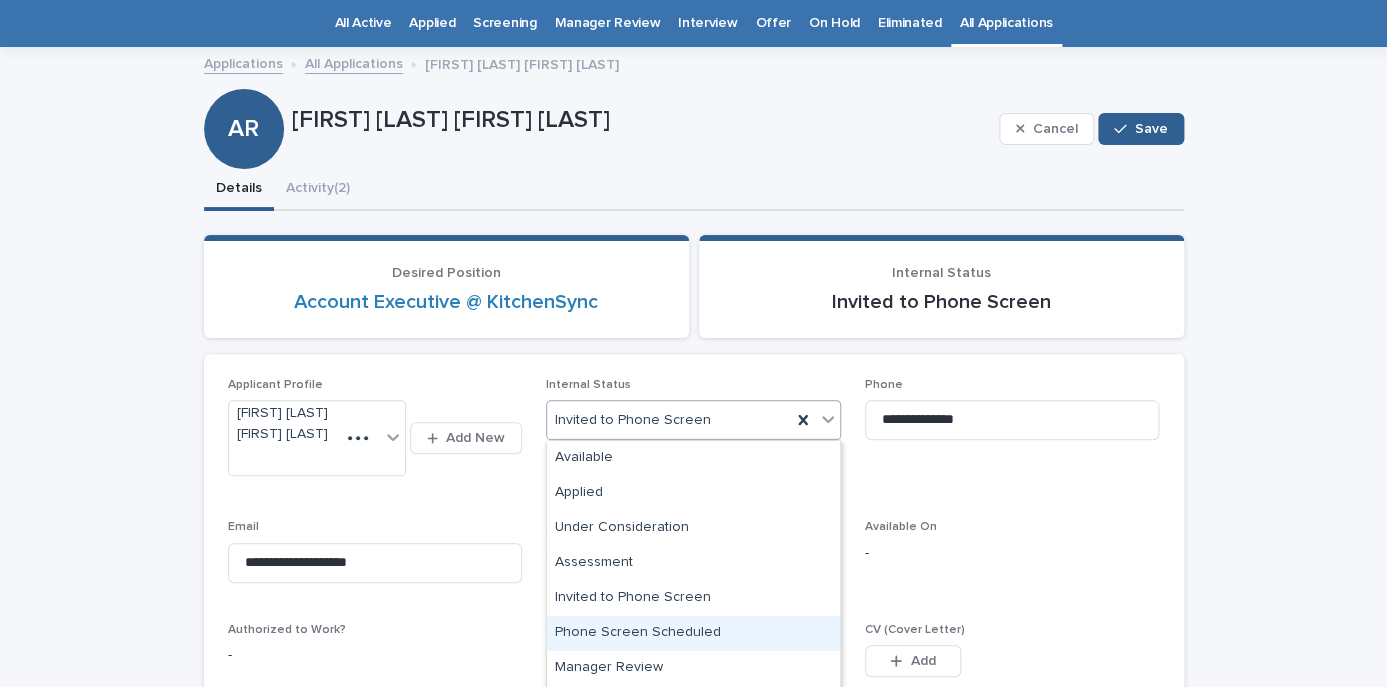 click on "Phone Screen Scheduled" at bounding box center [693, 633] 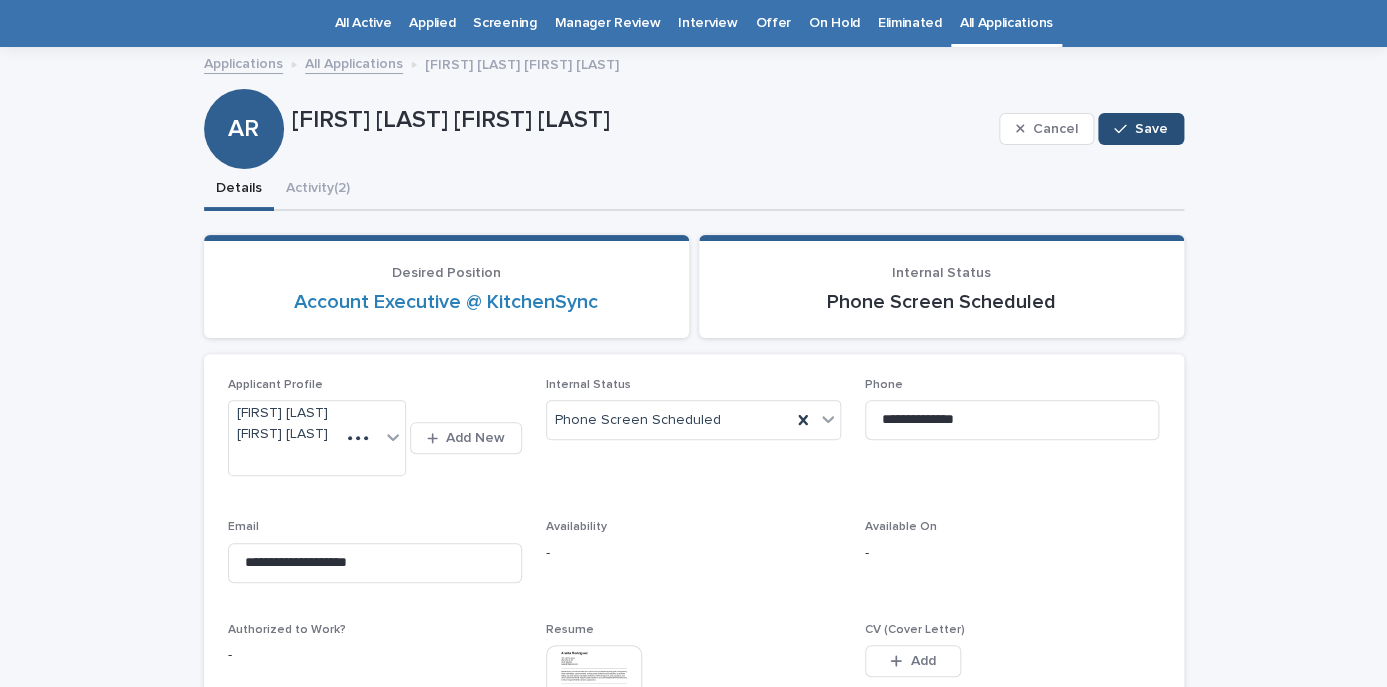 click on "Save" at bounding box center (1140, 129) 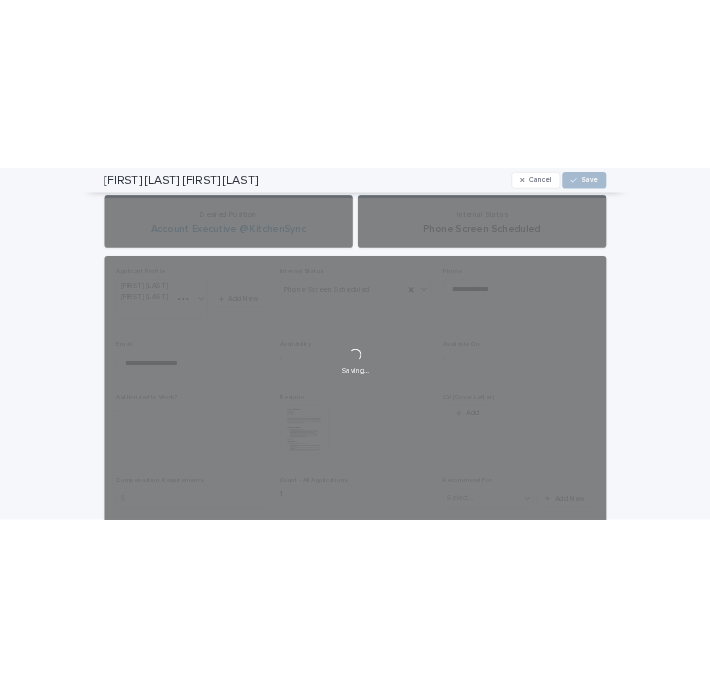 scroll, scrollTop: 175, scrollLeft: 0, axis: vertical 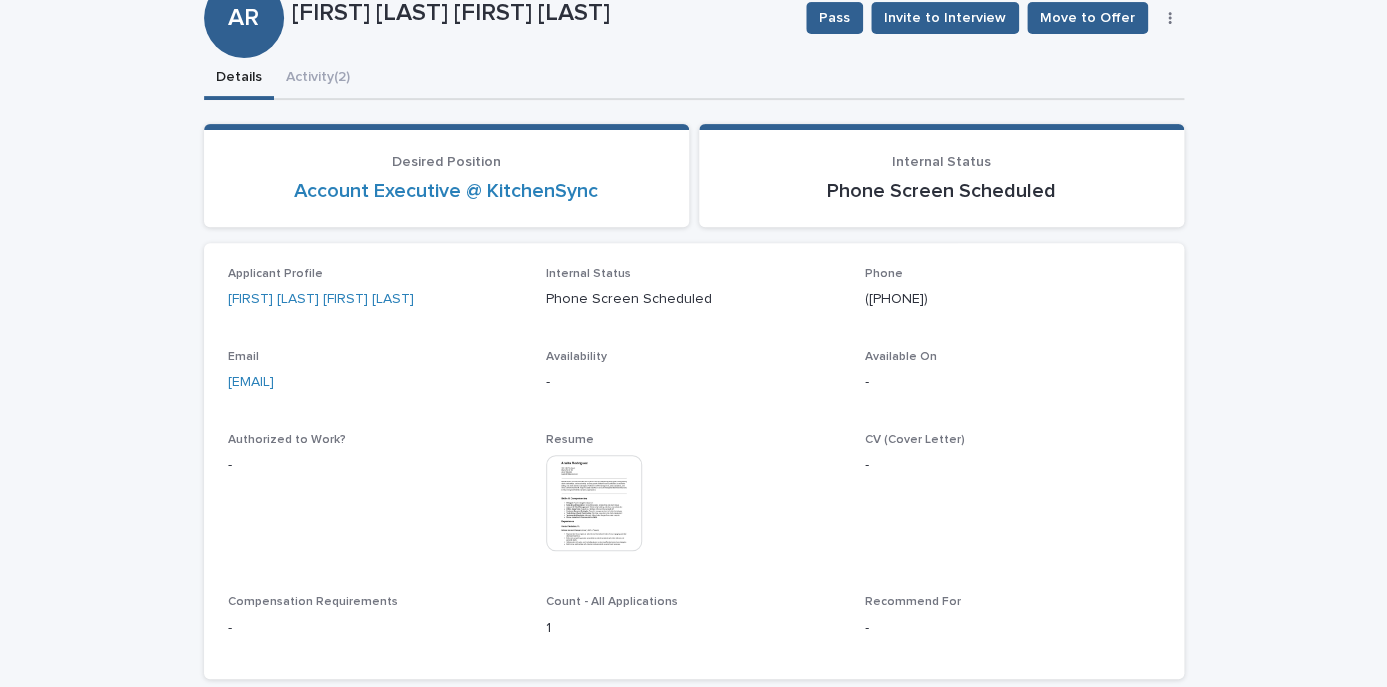 click at bounding box center [594, 503] 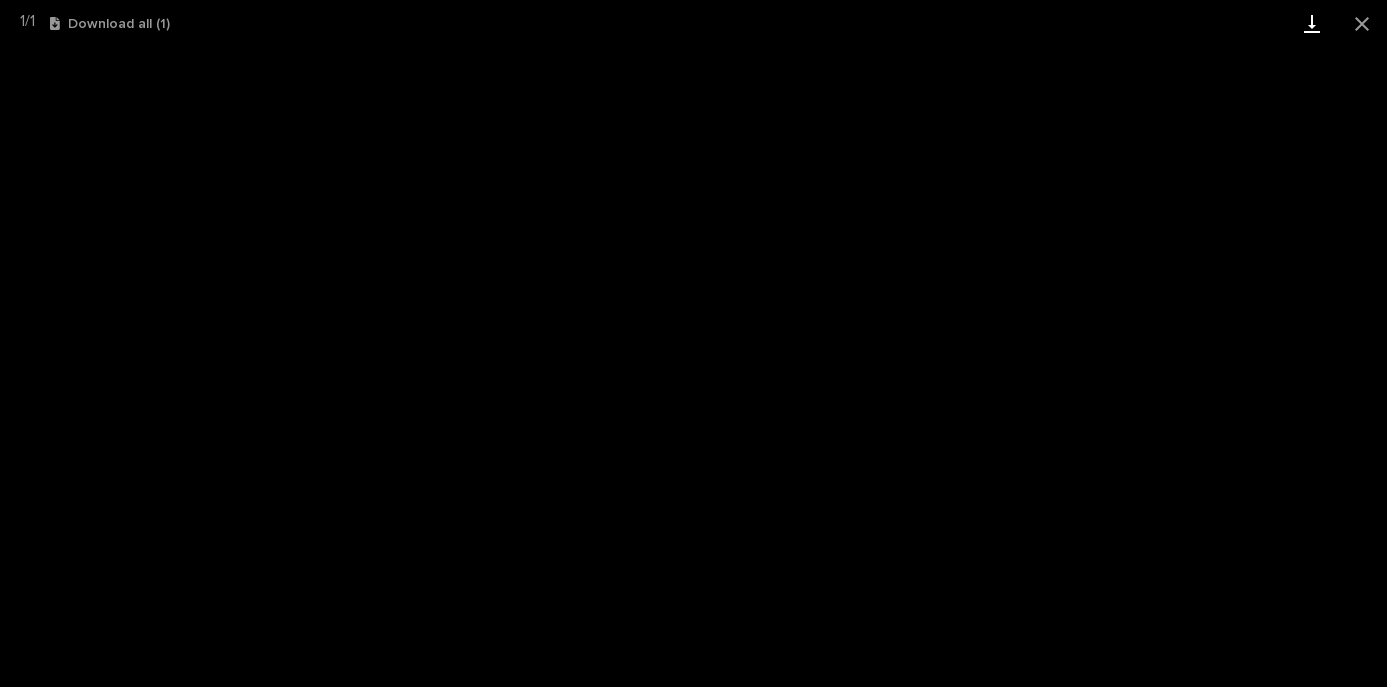click at bounding box center [1312, 23] 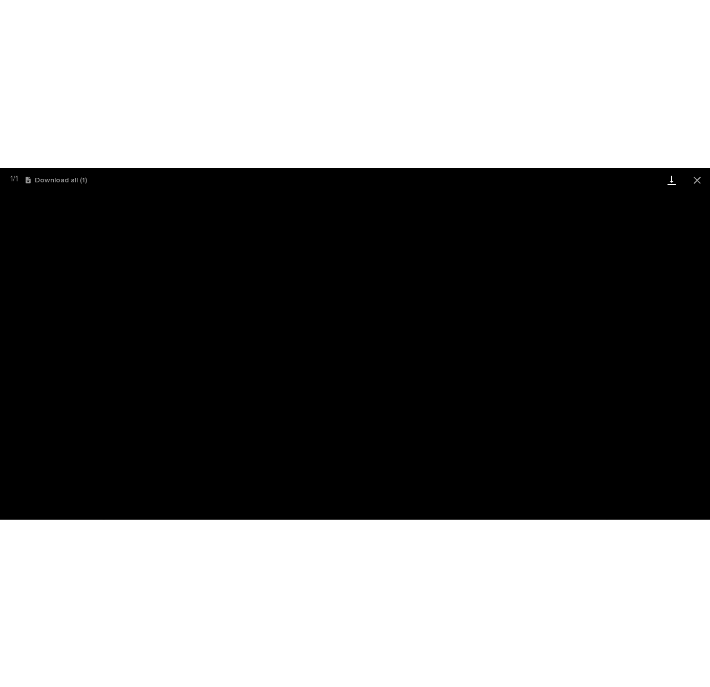 scroll, scrollTop: 115, scrollLeft: 0, axis: vertical 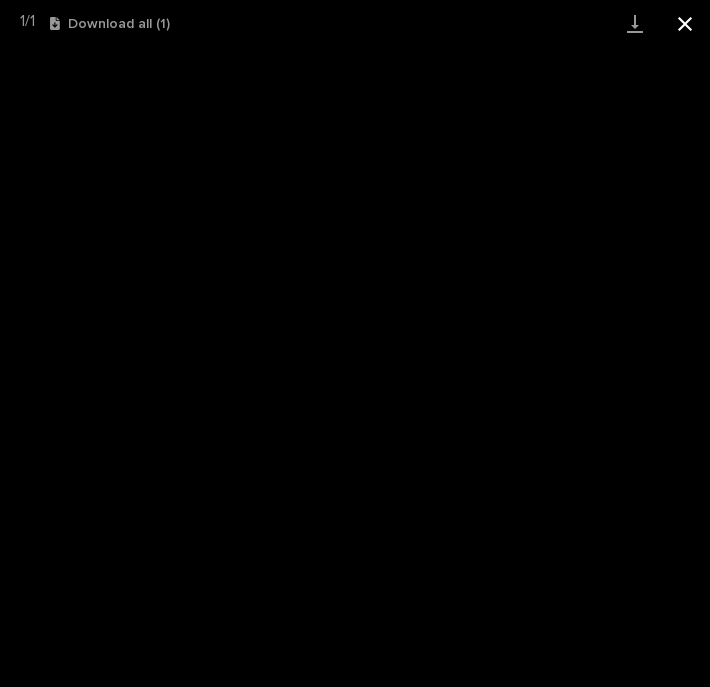 click at bounding box center (685, 23) 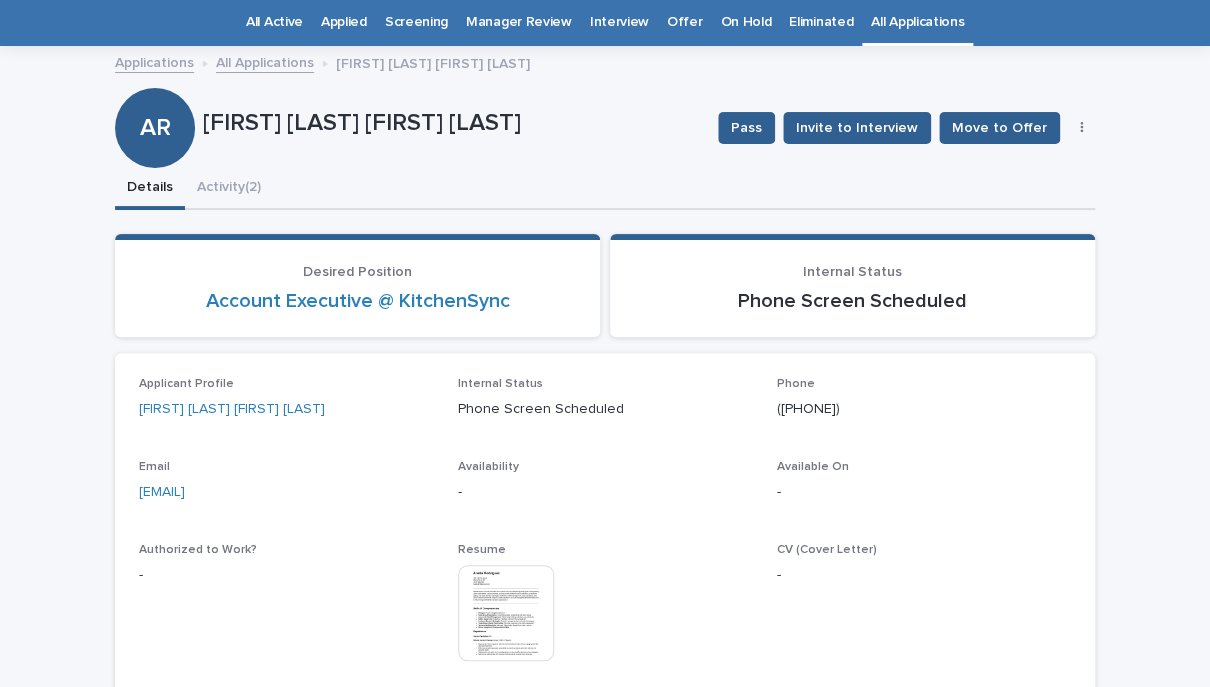 scroll, scrollTop: 64, scrollLeft: 0, axis: vertical 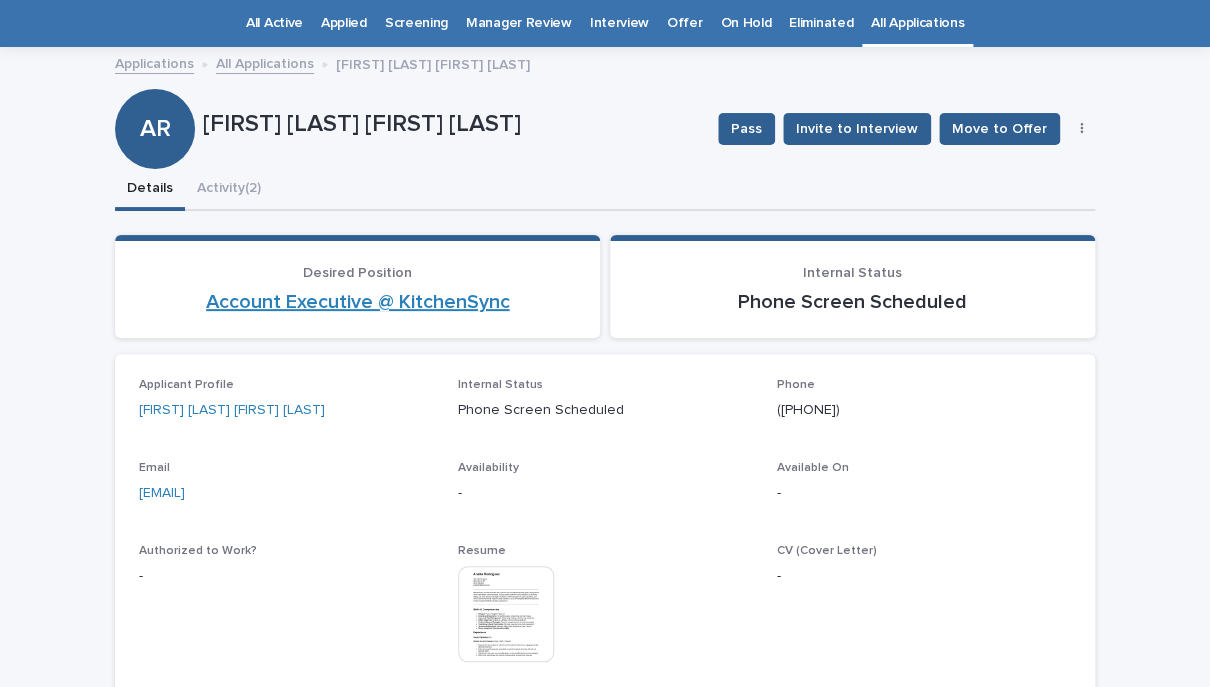 click on "Account Executive  @ KitchenSync" at bounding box center (358, 302) 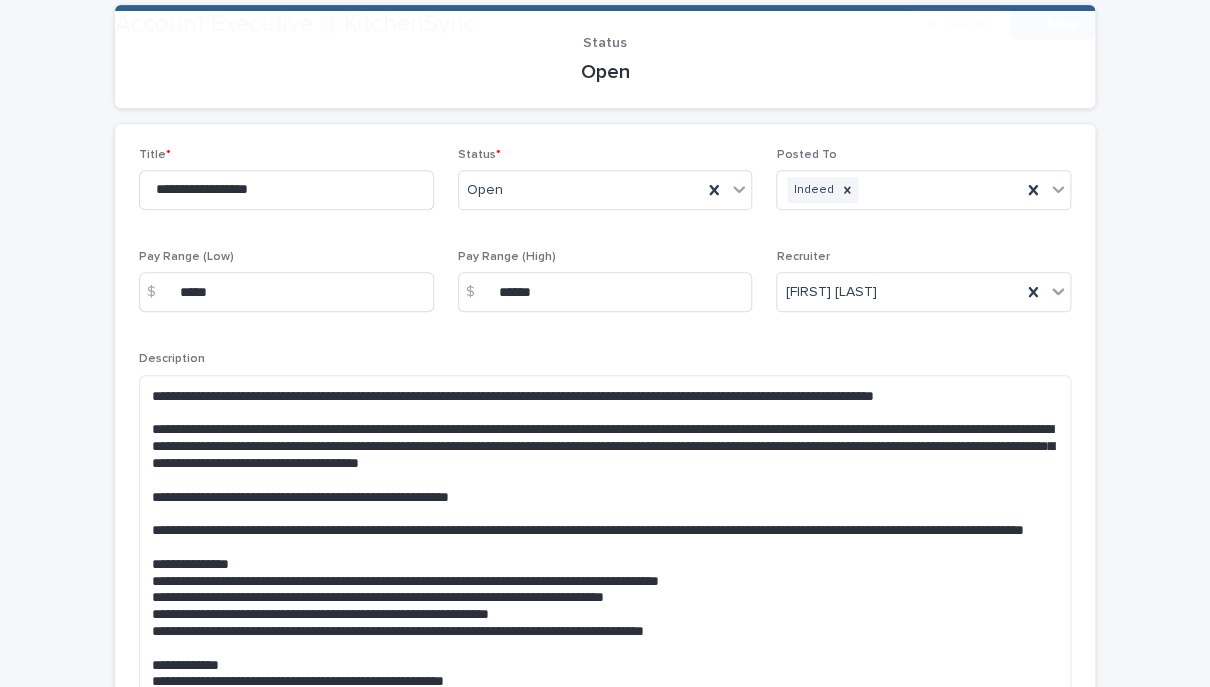 scroll, scrollTop: 253, scrollLeft: 0, axis: vertical 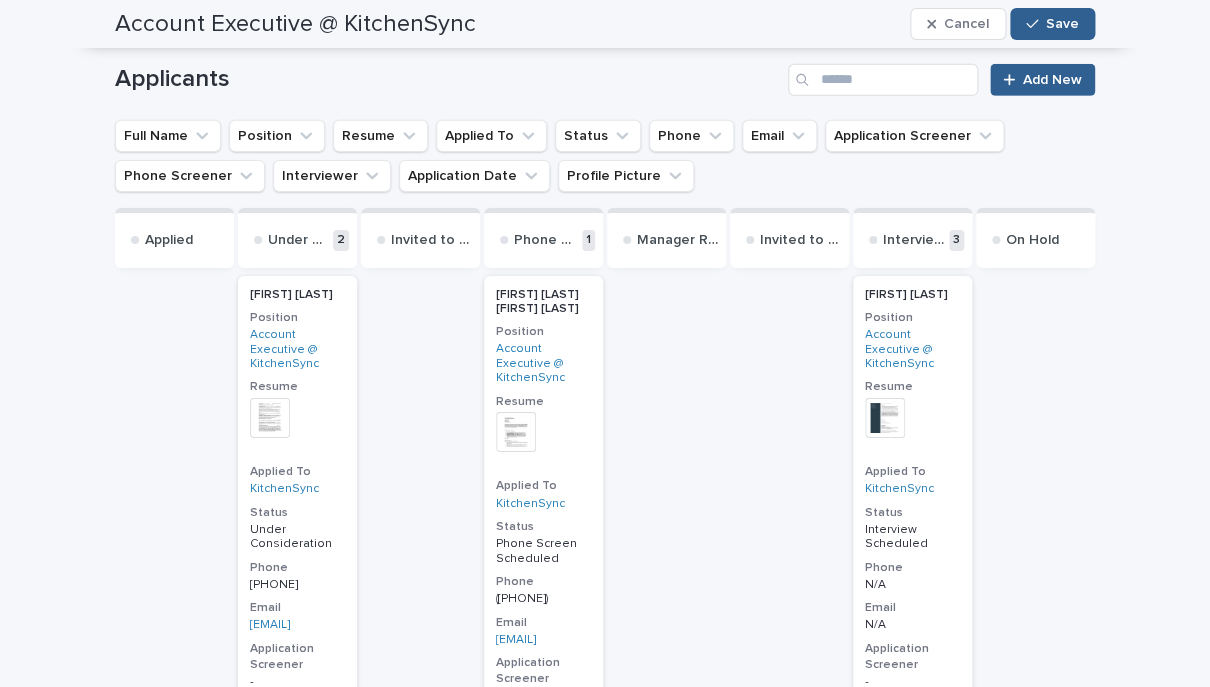 click on "[FIRST] [LAST] [FIRST] [LAST]" at bounding box center [543, 302] 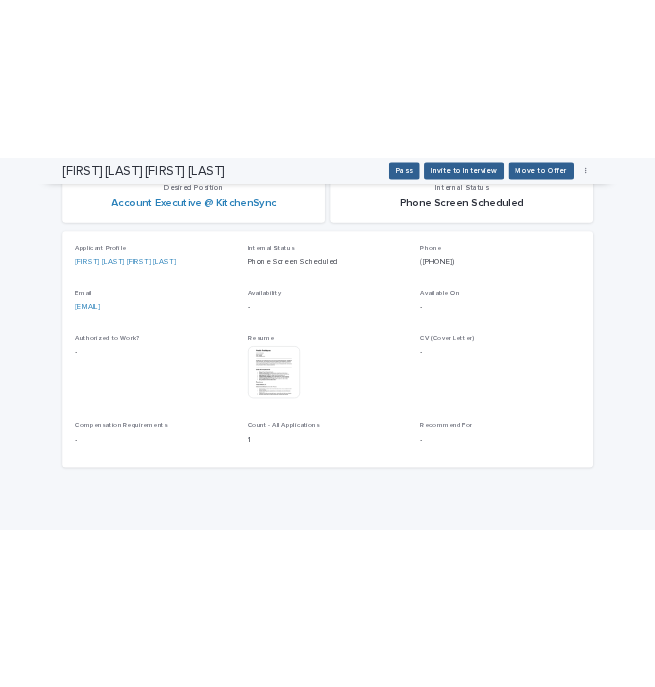 scroll, scrollTop: 283, scrollLeft: 0, axis: vertical 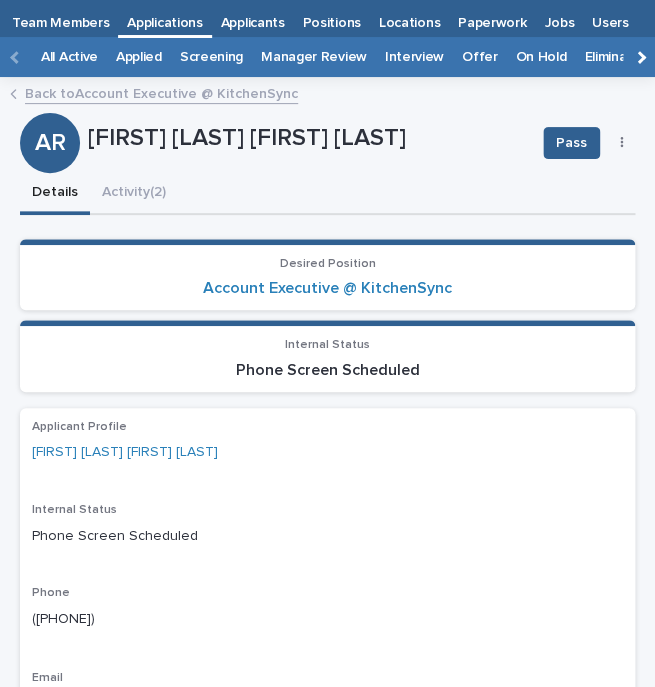 click on "[FIRST] [LAST] [FIRST] [LAST] Pass Invite to Interview Move to Offer Edit AR [FIRST] [LAST] [FIRST] [LAST] Pass Invite to Interview Move to Offer Edit Sorry, there was an error saving your record. Please try again. Please fill out the required fields below. Details Activity  (2) Loading... Saving… Loading... Saving… Loading... Saving… Desired Position Account Executive  @ KitchenSync   Internal Status Phone Screen Scheduled Loading... Saving… Applicant Profile [FIRST] [LAST] [FIRST] [LAST]   Internal Status Phone Screen Scheduled Phone ([PHONE]) Email [EMAIL] Availability - Available On - Authorized to Work? - Resume This file cannot be opened Download File CV (Cover Letter) - Compensation Requirements - Count - All Applications 1 Recommend For - Loading... Saving… Loading... Saving… Application Loading... Saving… Phone Screen Loading... Saving… Interview Loading... Saving… Offer Details Loading... Saving… Onboarding Details Loading... Saving… Follow ﻿" at bounding box center [327, 795] 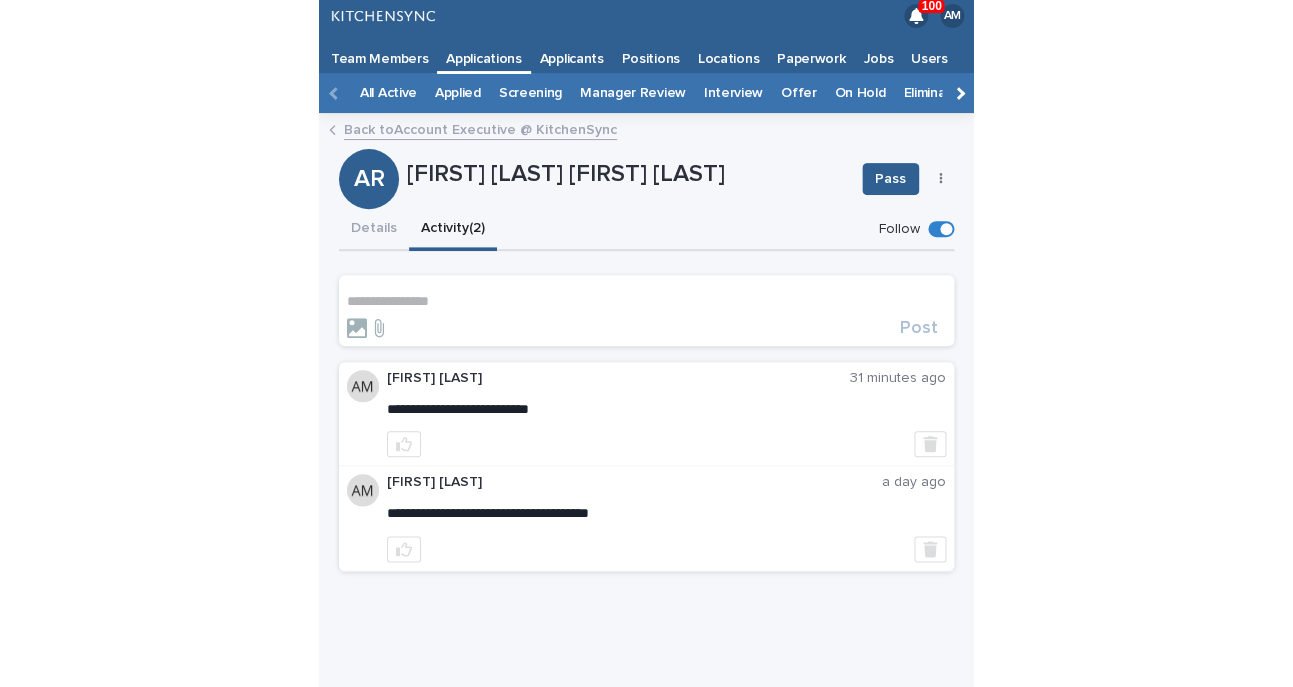 scroll, scrollTop: 4, scrollLeft: 0, axis: vertical 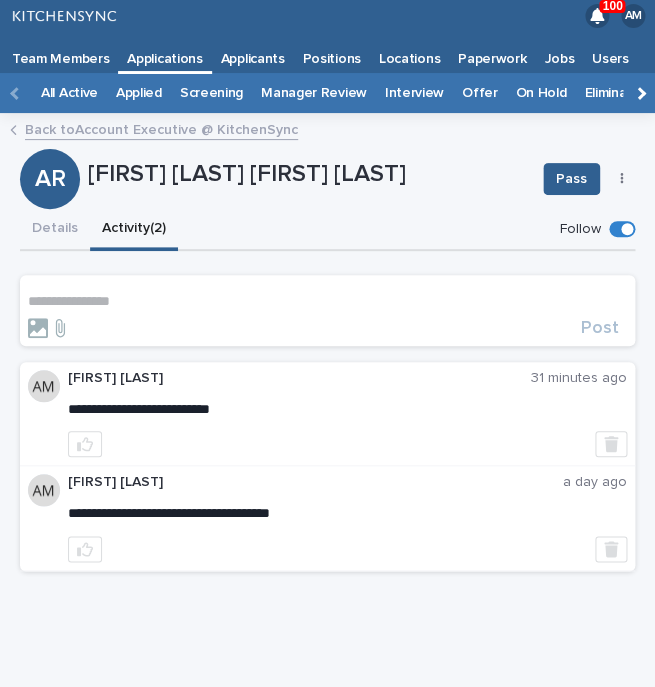 click on "**********" at bounding box center (327, 310) 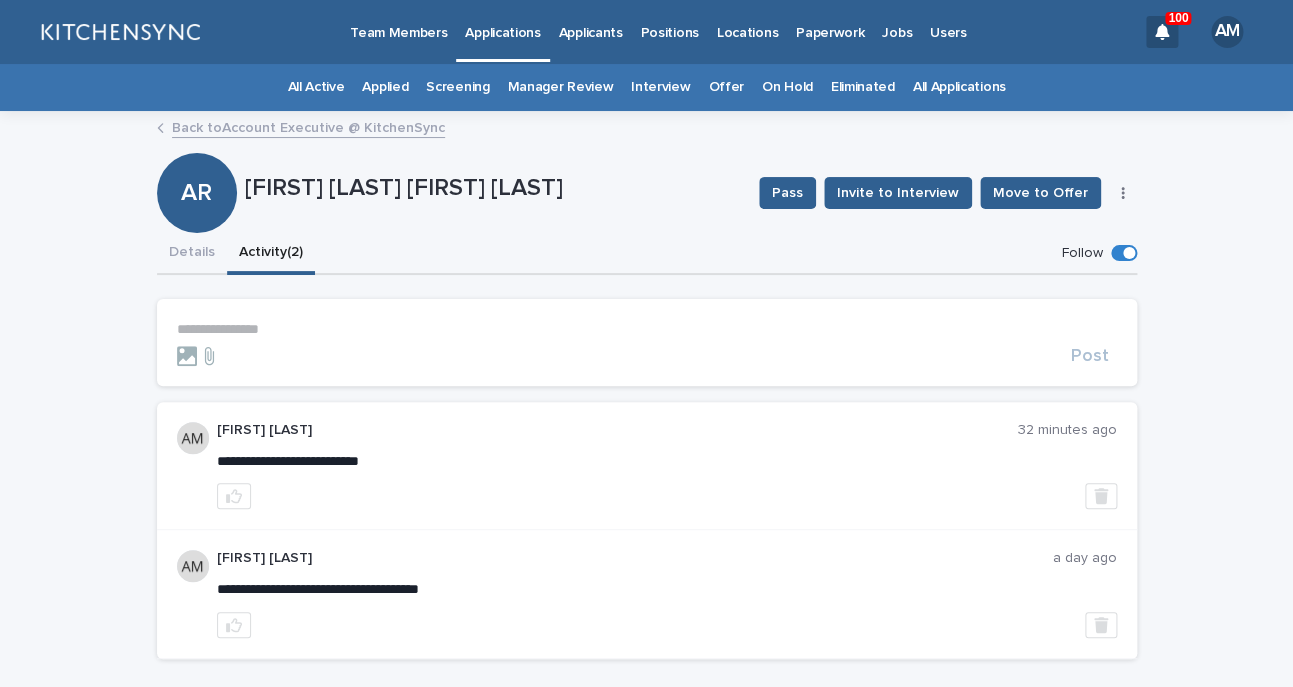 scroll, scrollTop: 0, scrollLeft: 0, axis: both 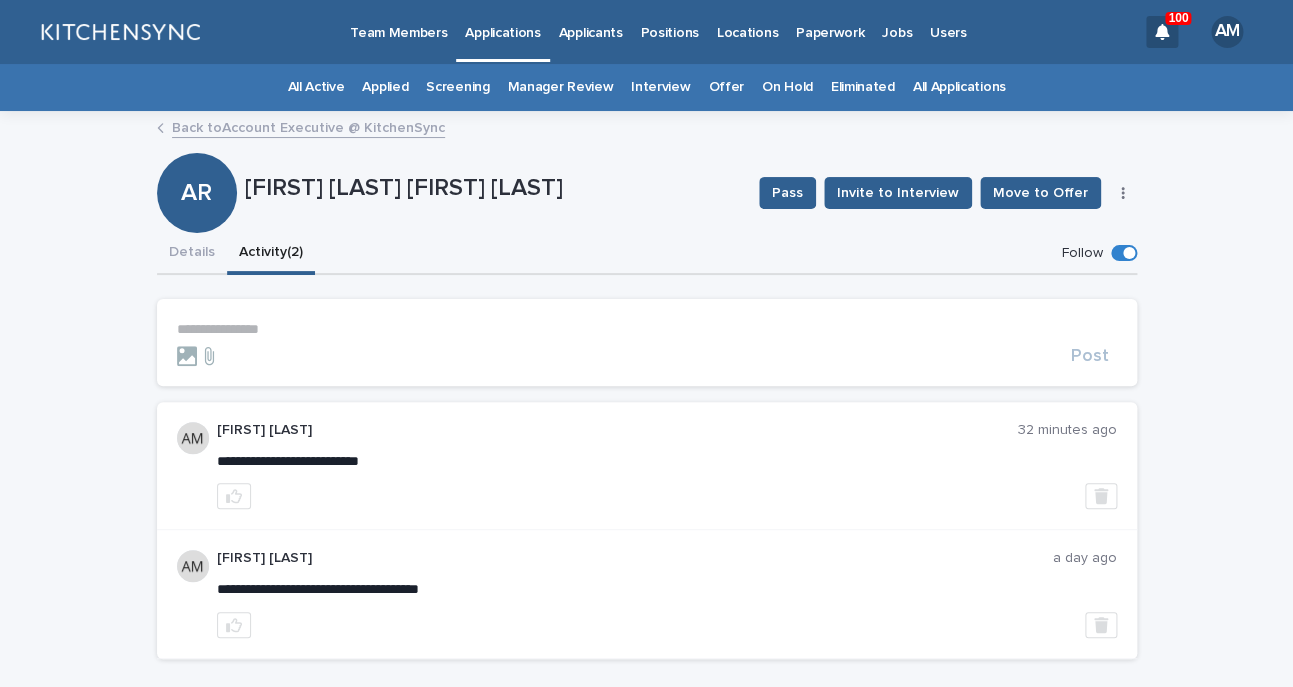 drag, startPoint x: 436, startPoint y: 192, endPoint x: 693, endPoint y: 205, distance: 257.32858 